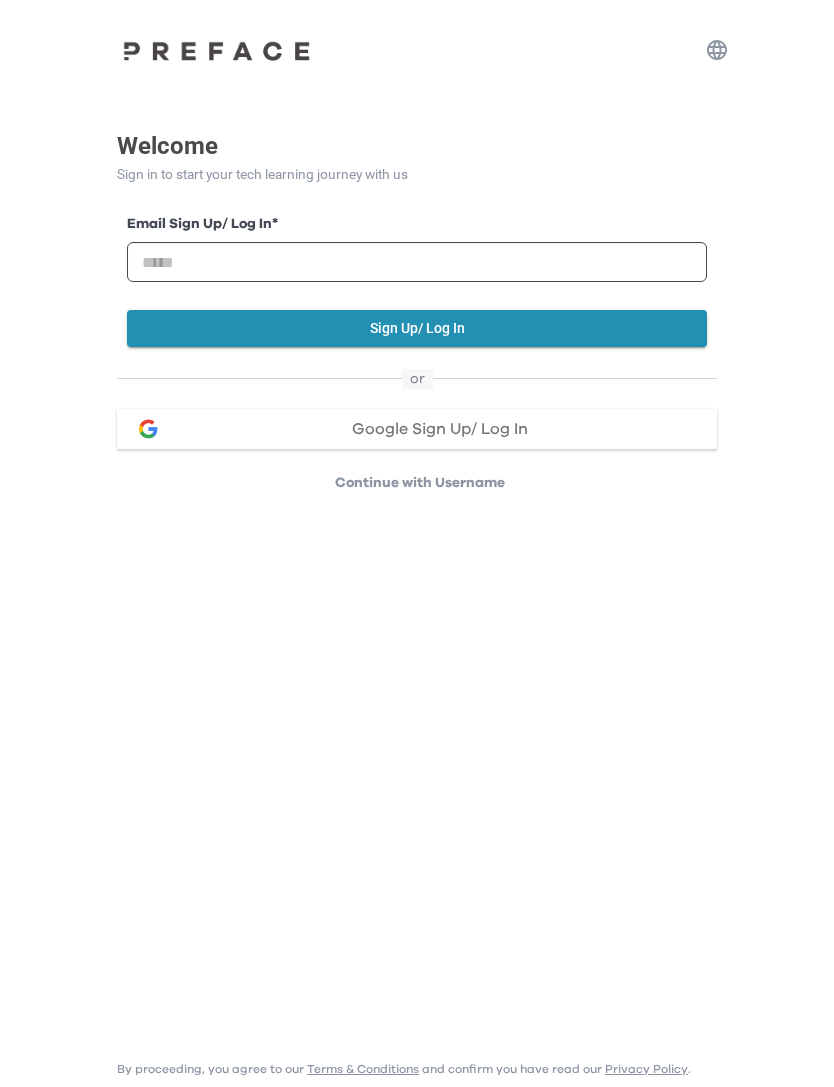 scroll, scrollTop: 0, scrollLeft: 0, axis: both 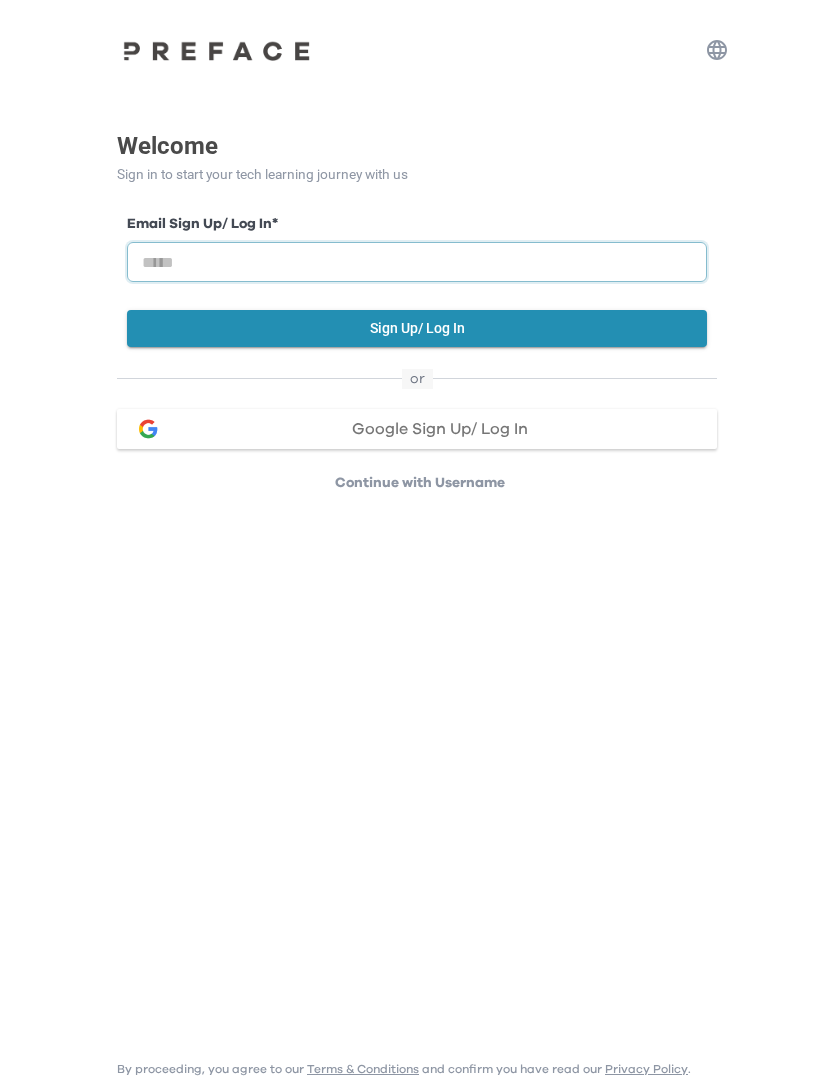 click at bounding box center (417, 262) 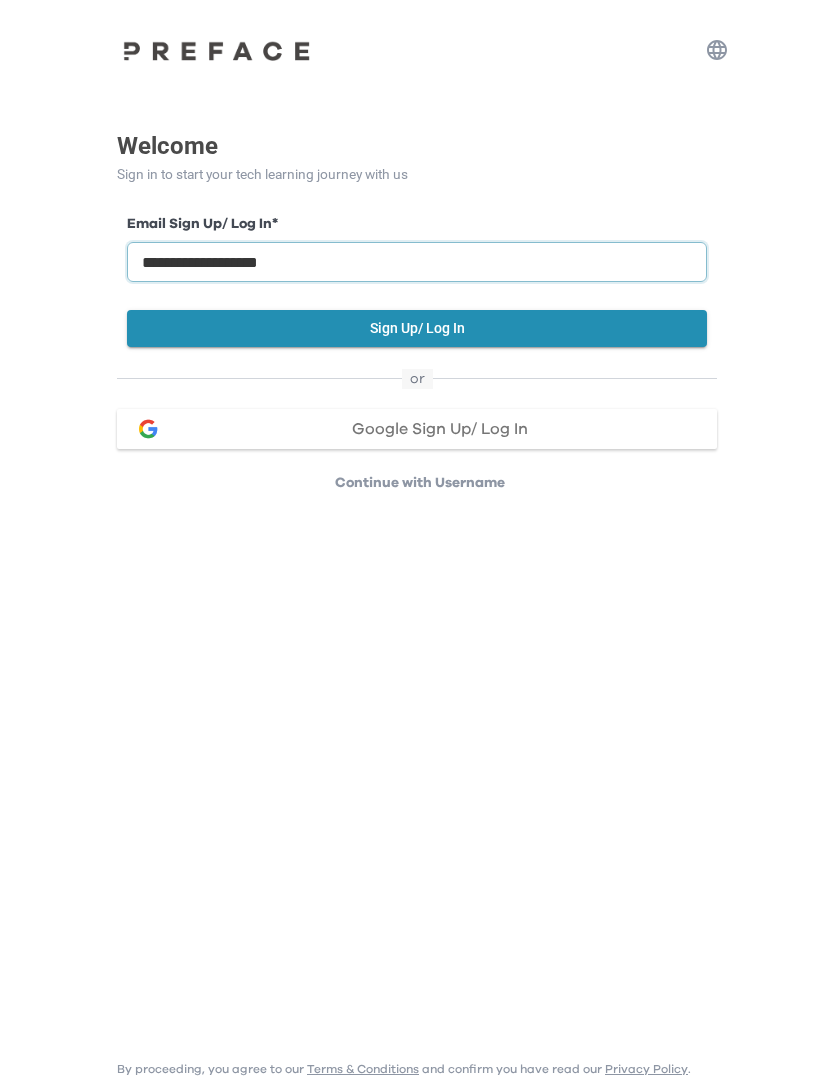 type on "**********" 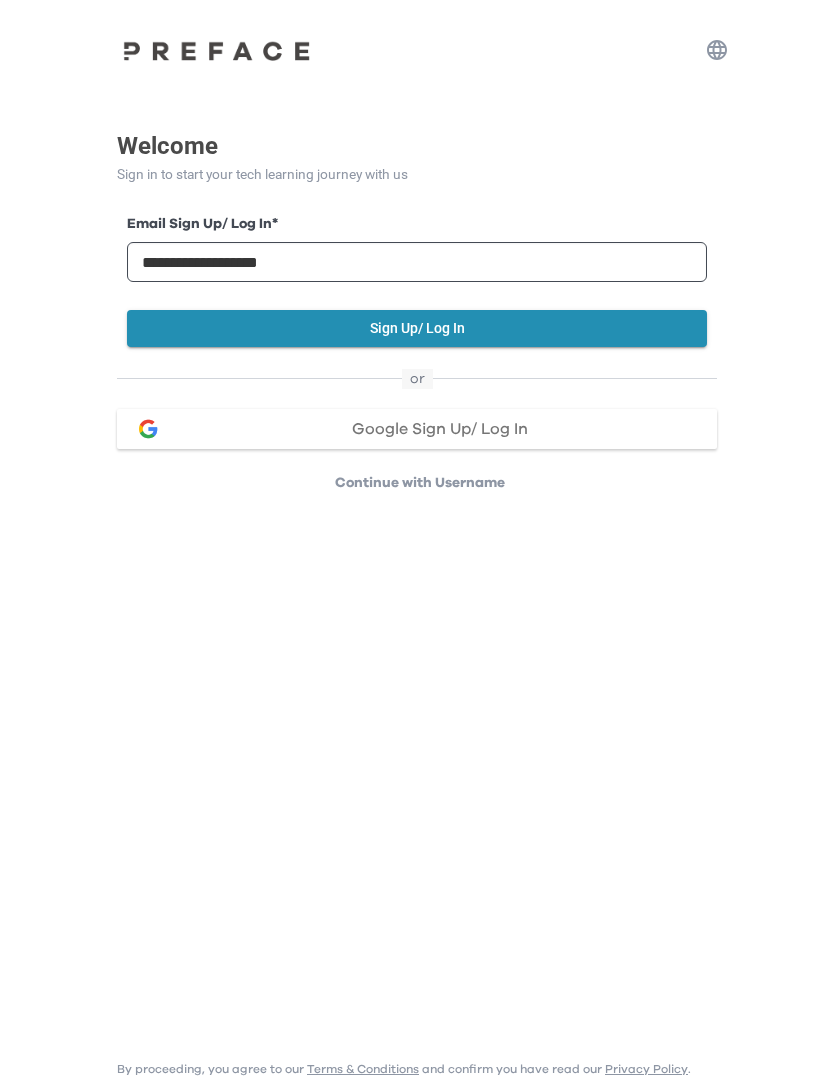 click on "Sign Up/ Log In" at bounding box center [417, 328] 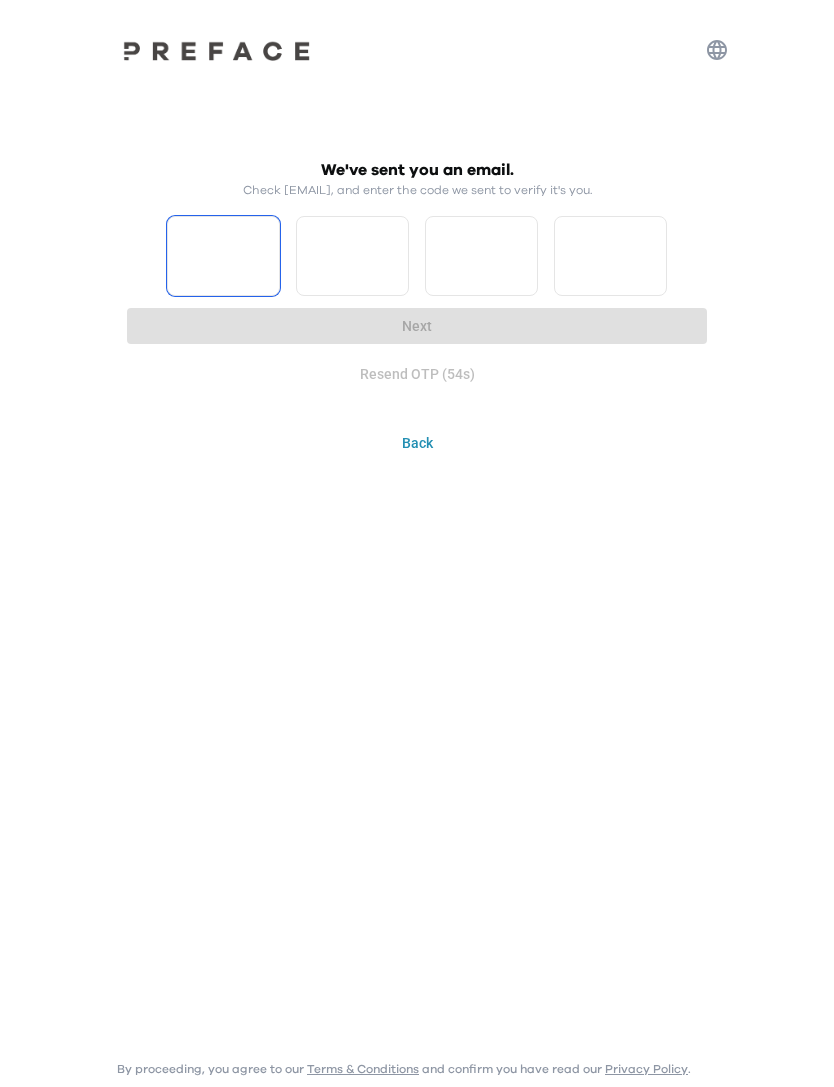 click at bounding box center (223, 256) 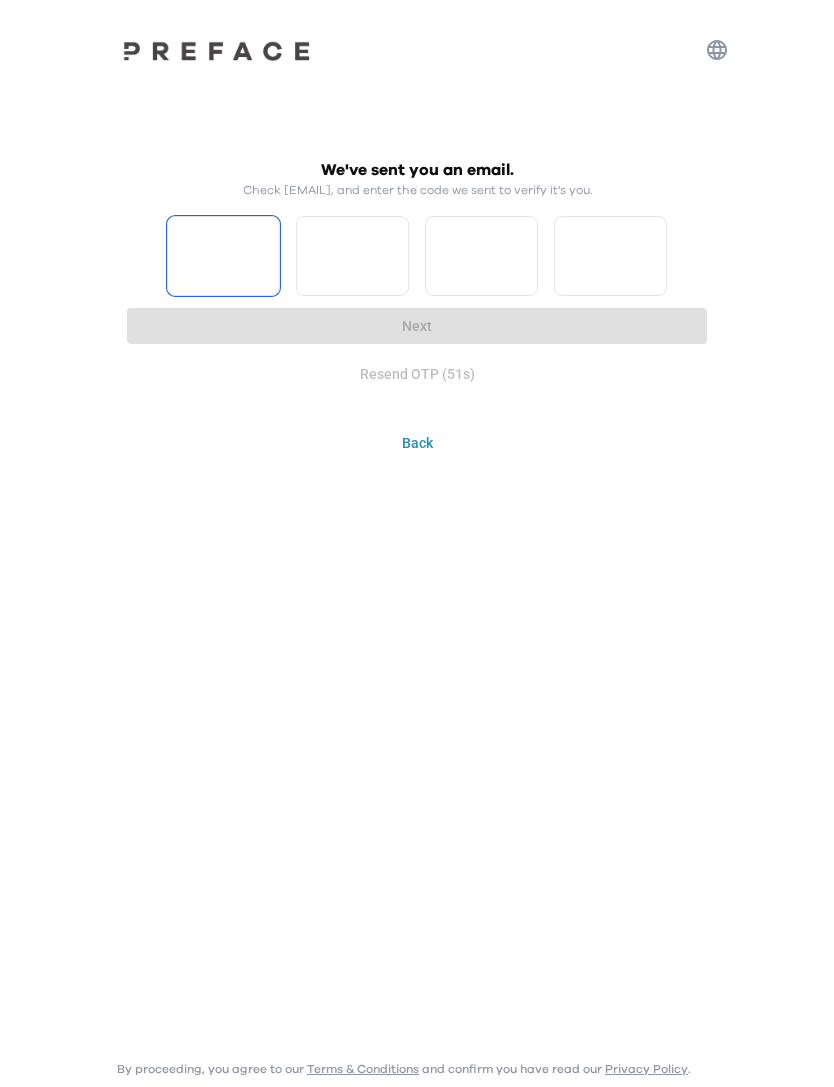 type on "*" 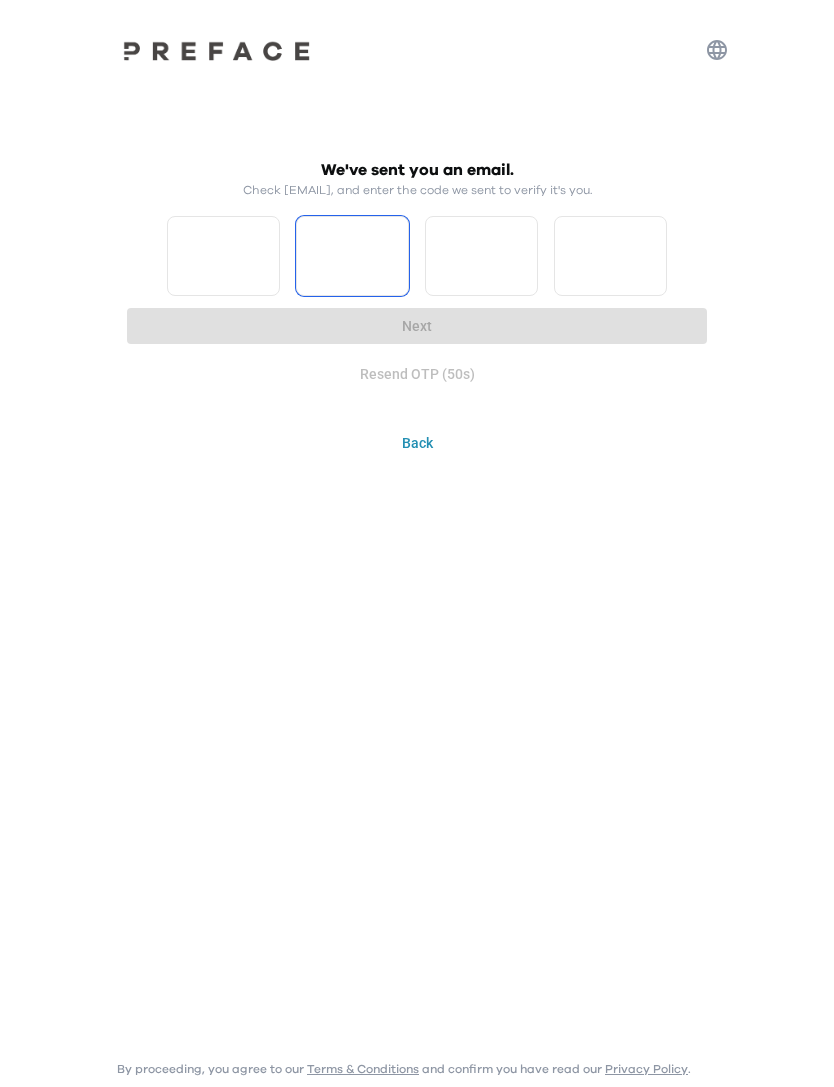 type on "*" 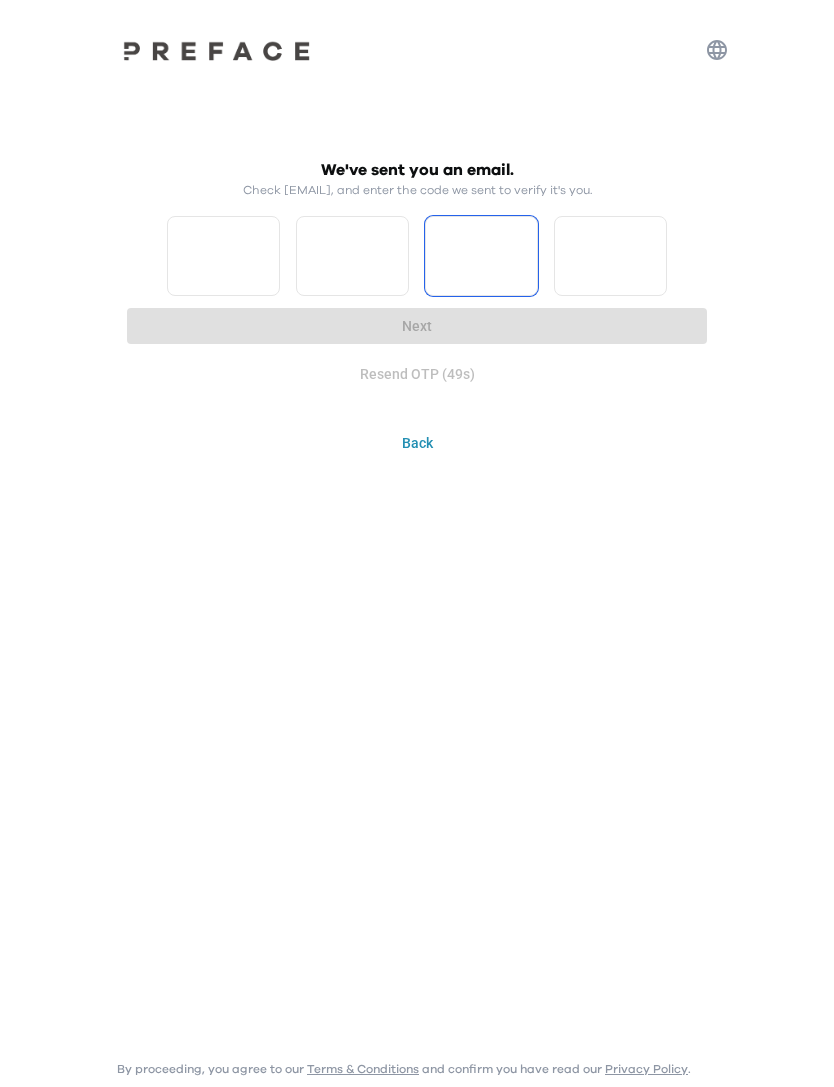type on "*" 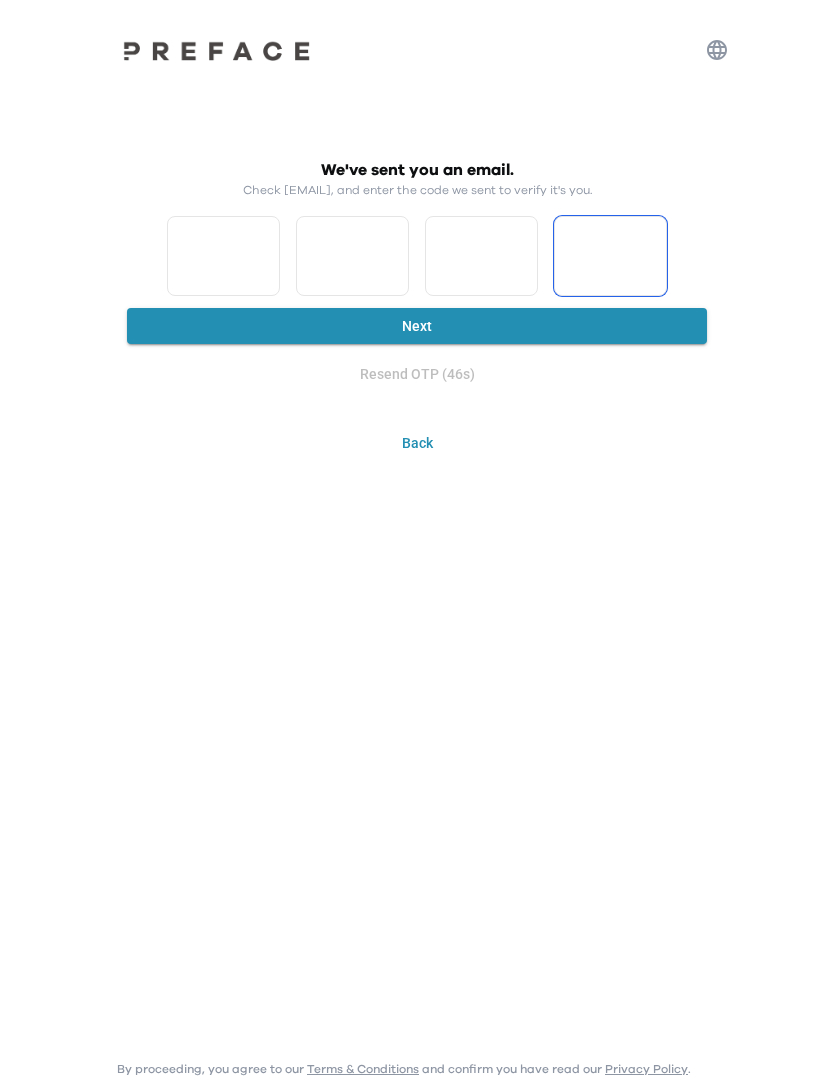 type on "*" 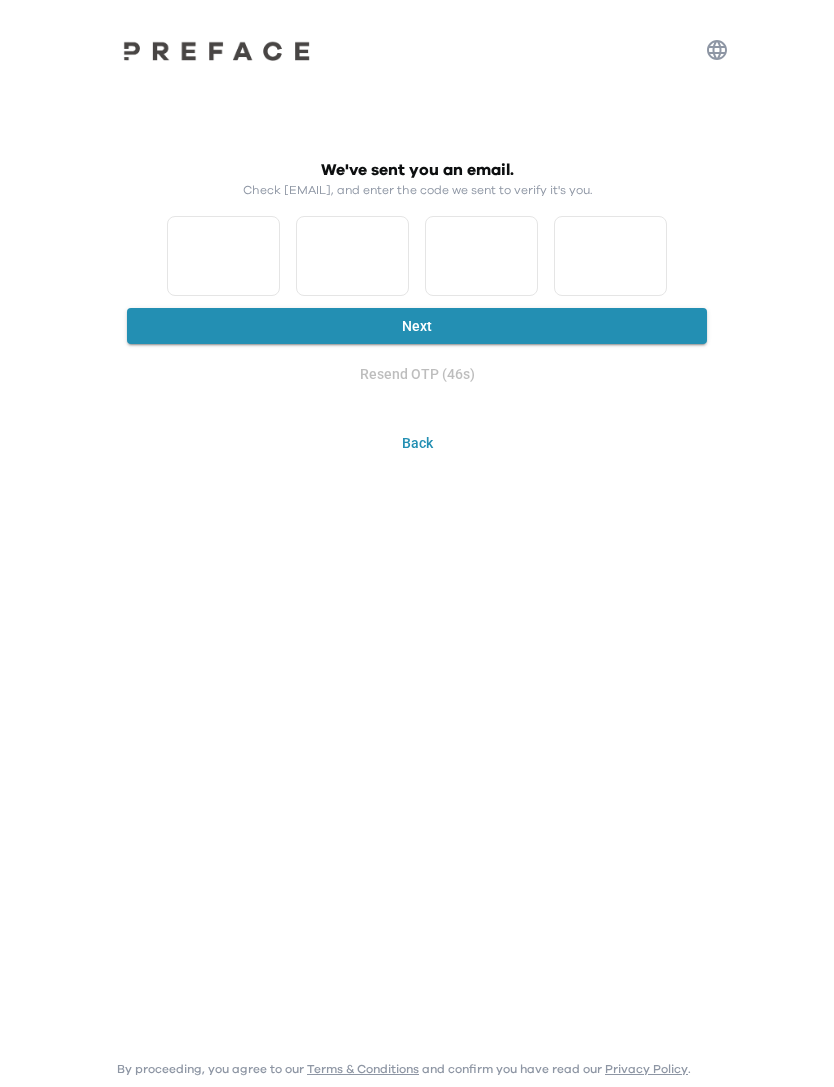 click on "Next" at bounding box center [417, 326] 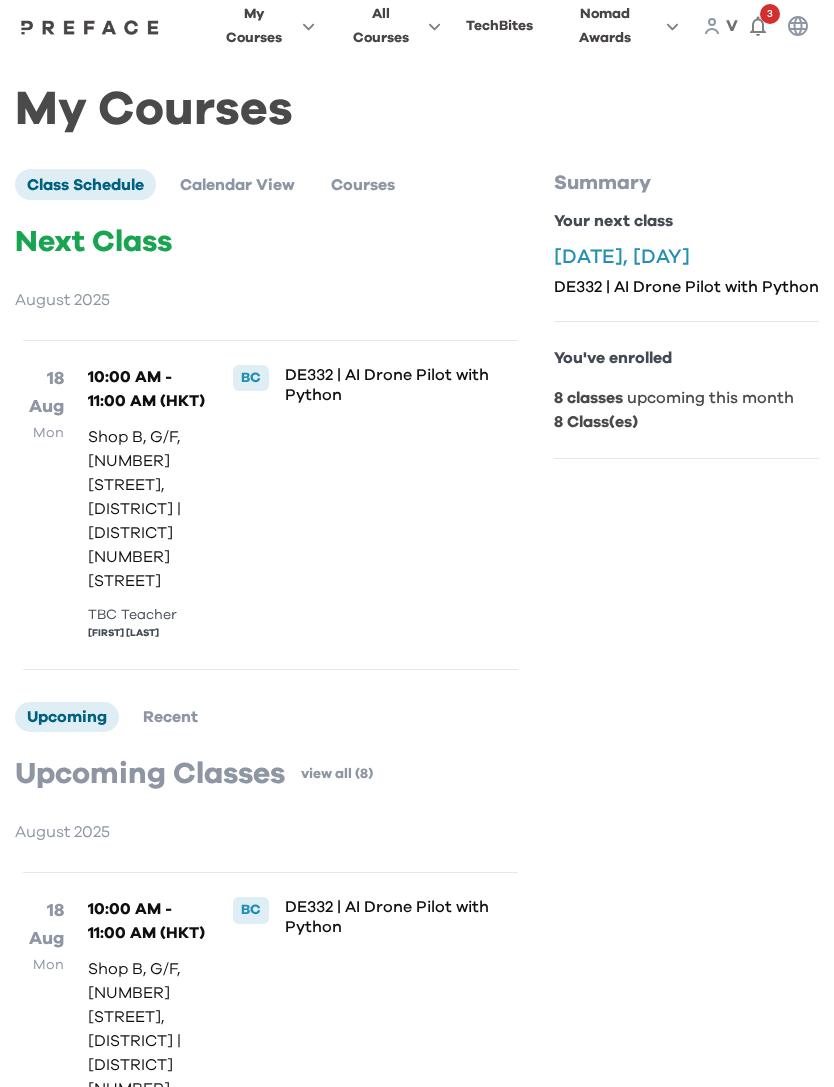 scroll, scrollTop: 0, scrollLeft: 0, axis: both 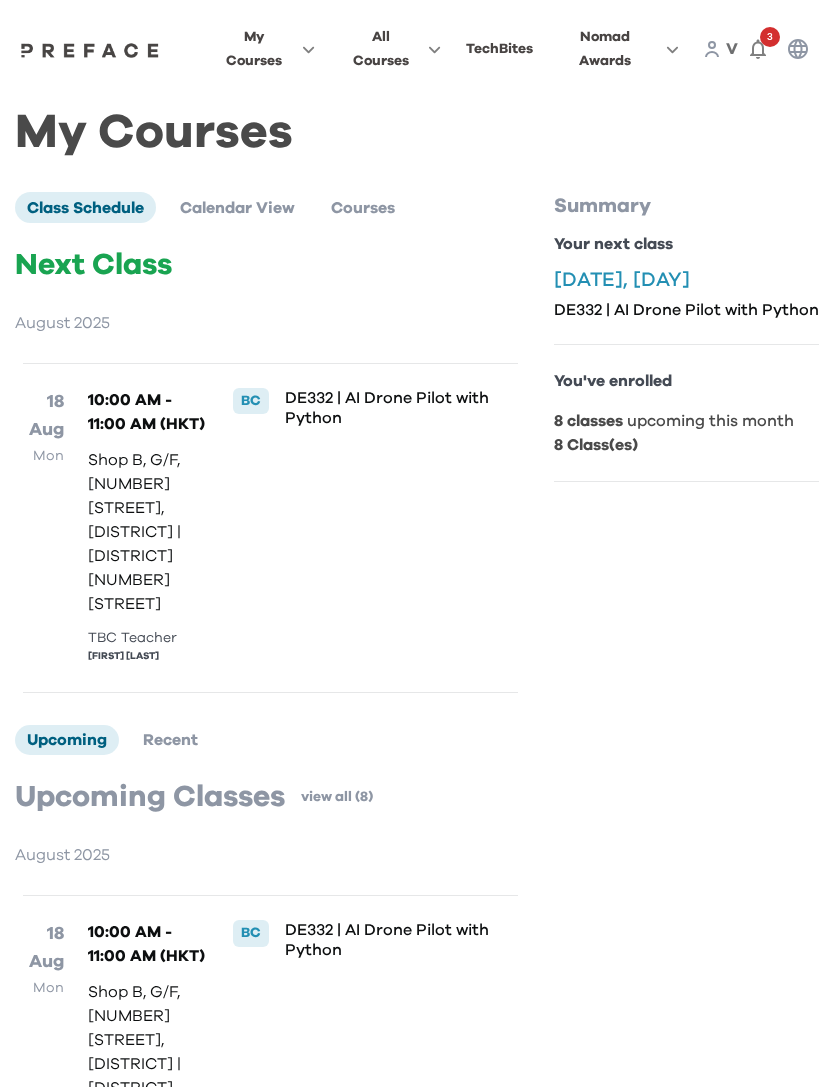 click on "3" at bounding box center (770, 37) 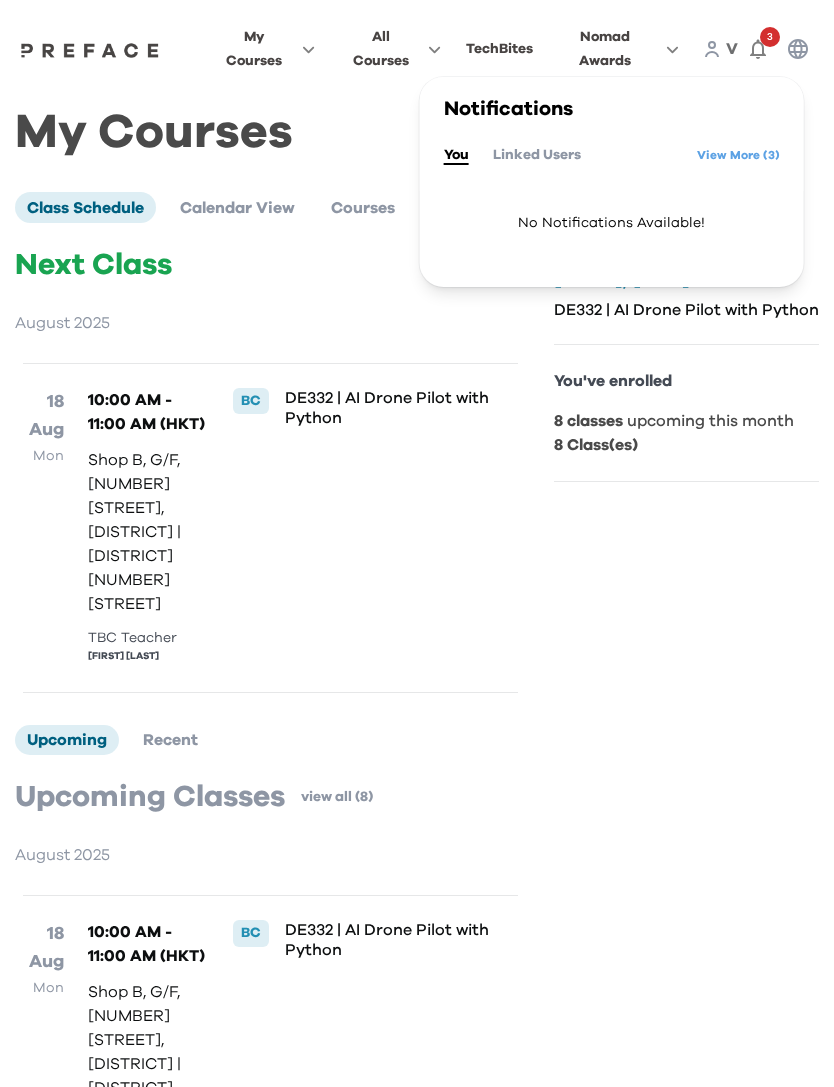 click on "View More ( 3 )" at bounding box center (738, 155) 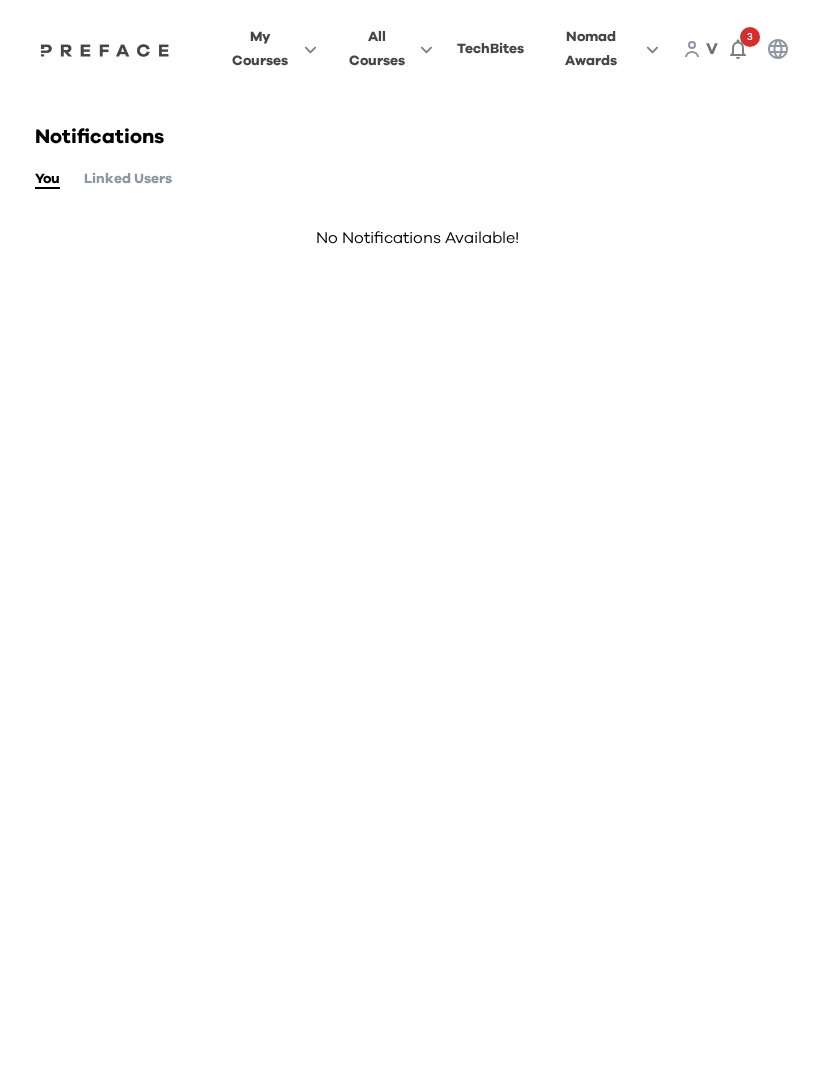 click on "Linked Users" at bounding box center [128, 179] 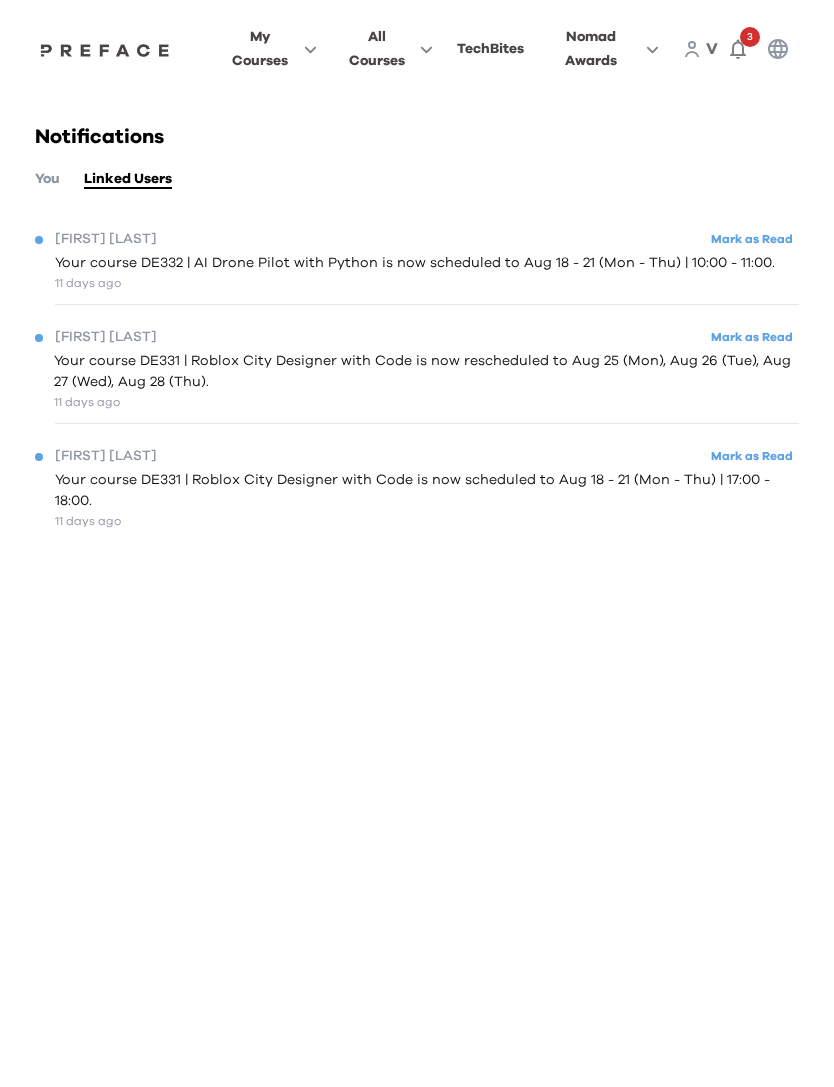 click on "Your course DE332 | AI Drone Pilot with Python is now scheduled to Aug 18 - 21 (Mon - Thu) | 10:00 - 11:00." at bounding box center [415, 263] 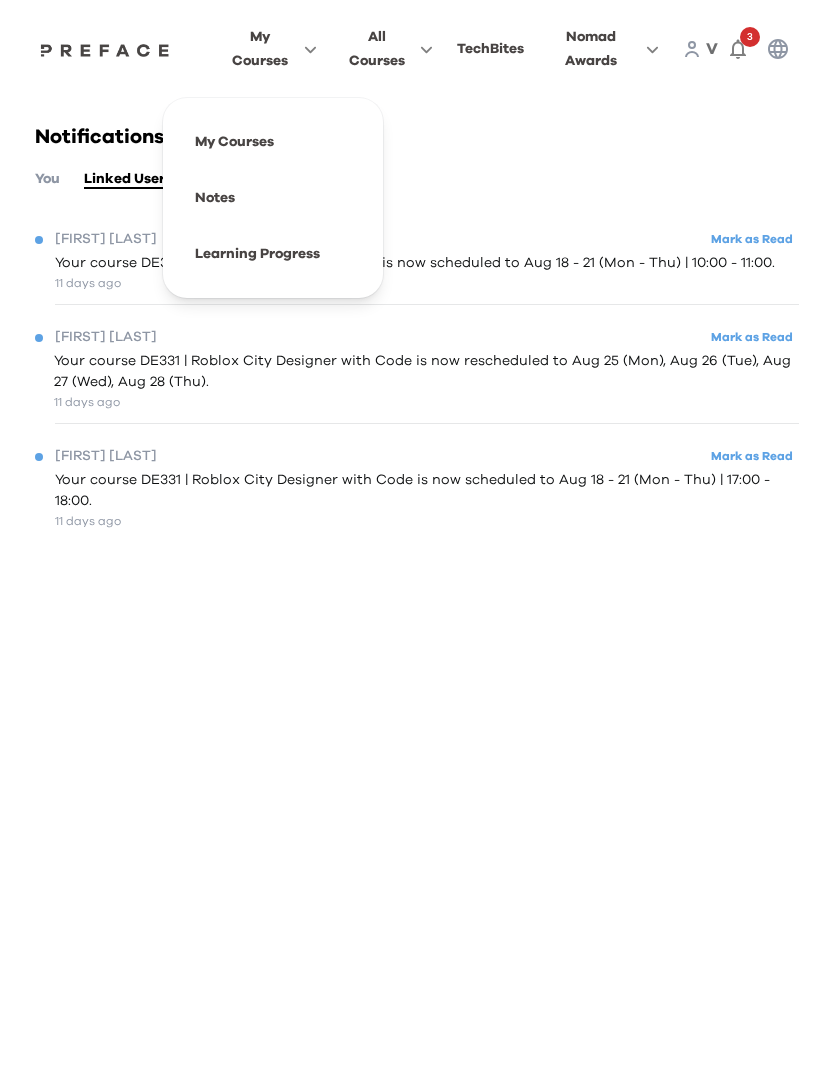 click at bounding box center (273, 198) 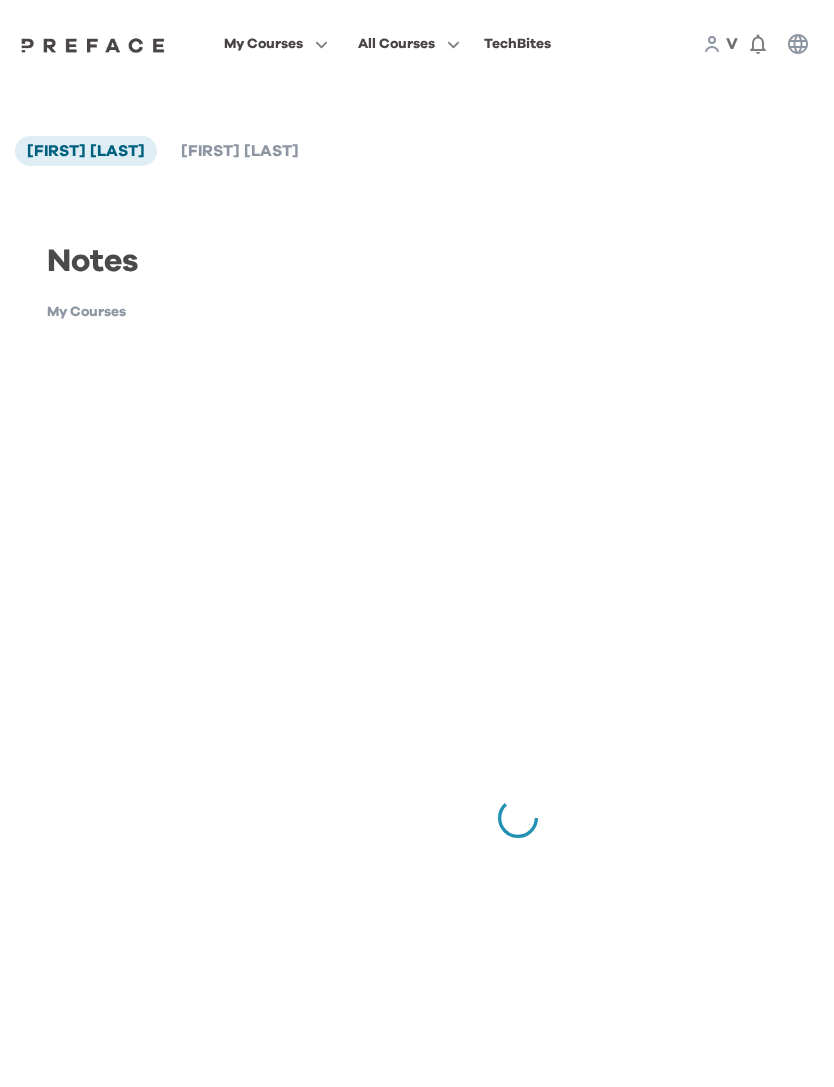 scroll, scrollTop: 0, scrollLeft: 0, axis: both 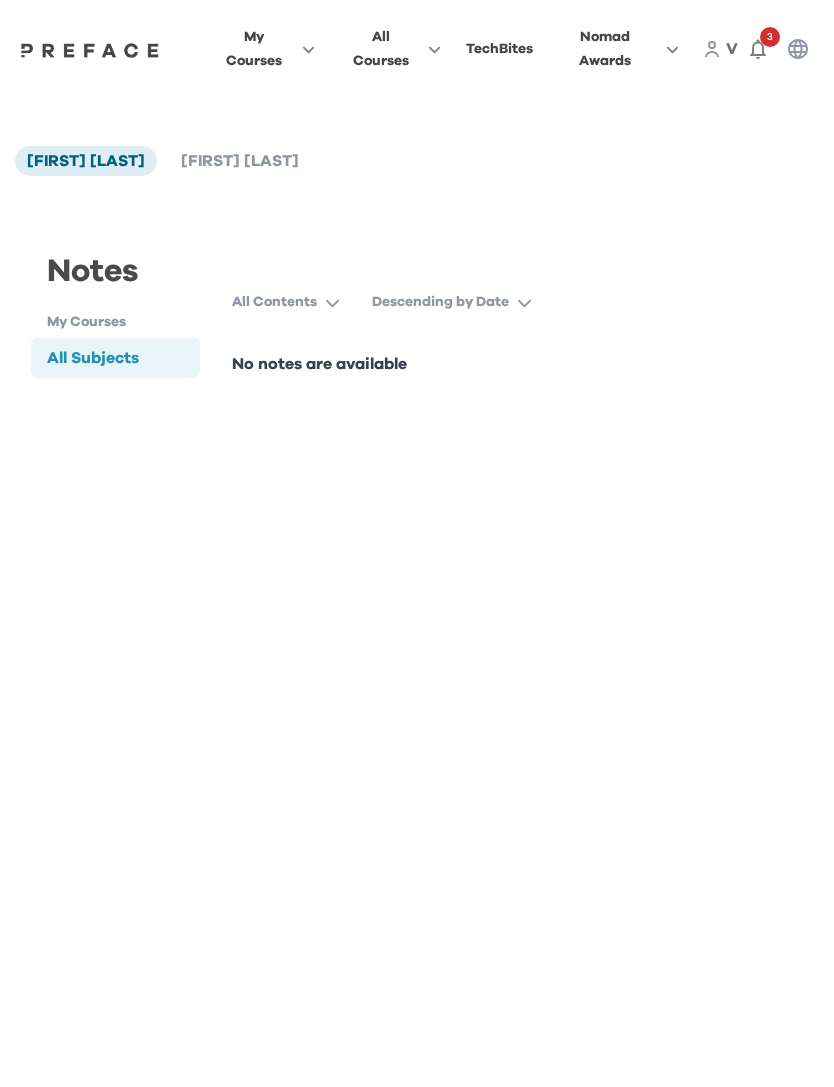 click on "My Courses" at bounding box center (254, 49) 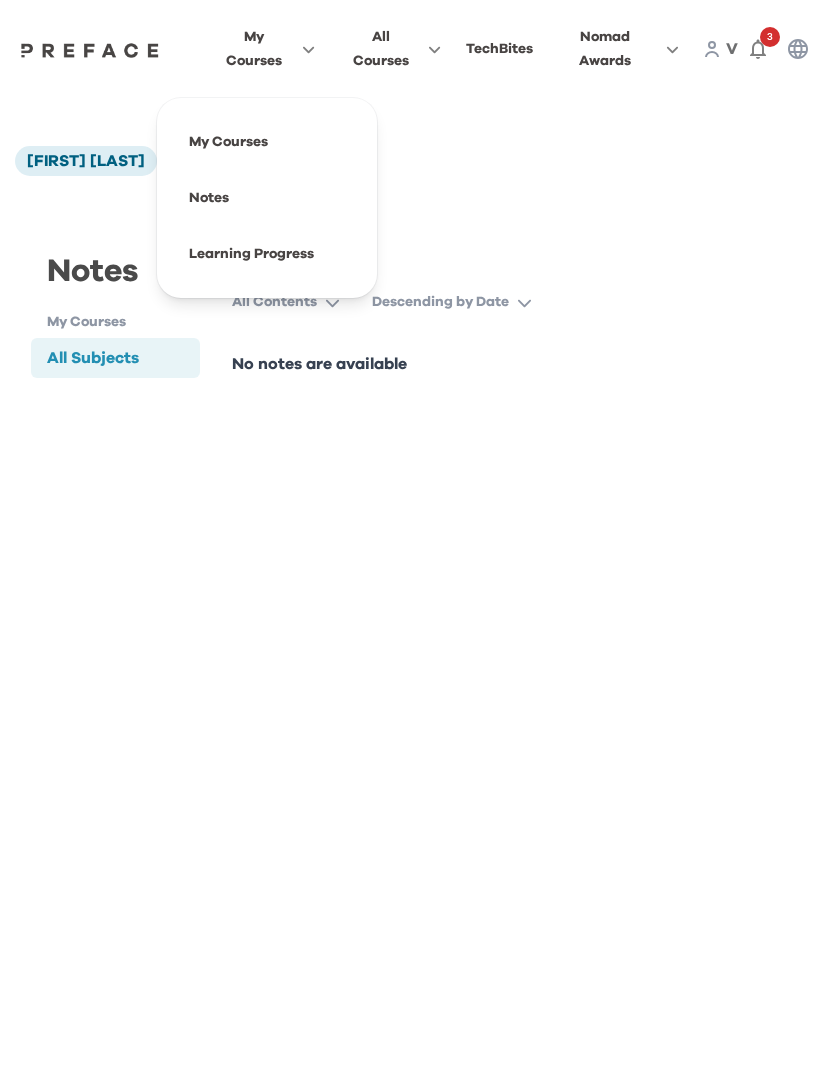 click at bounding box center [267, 142] 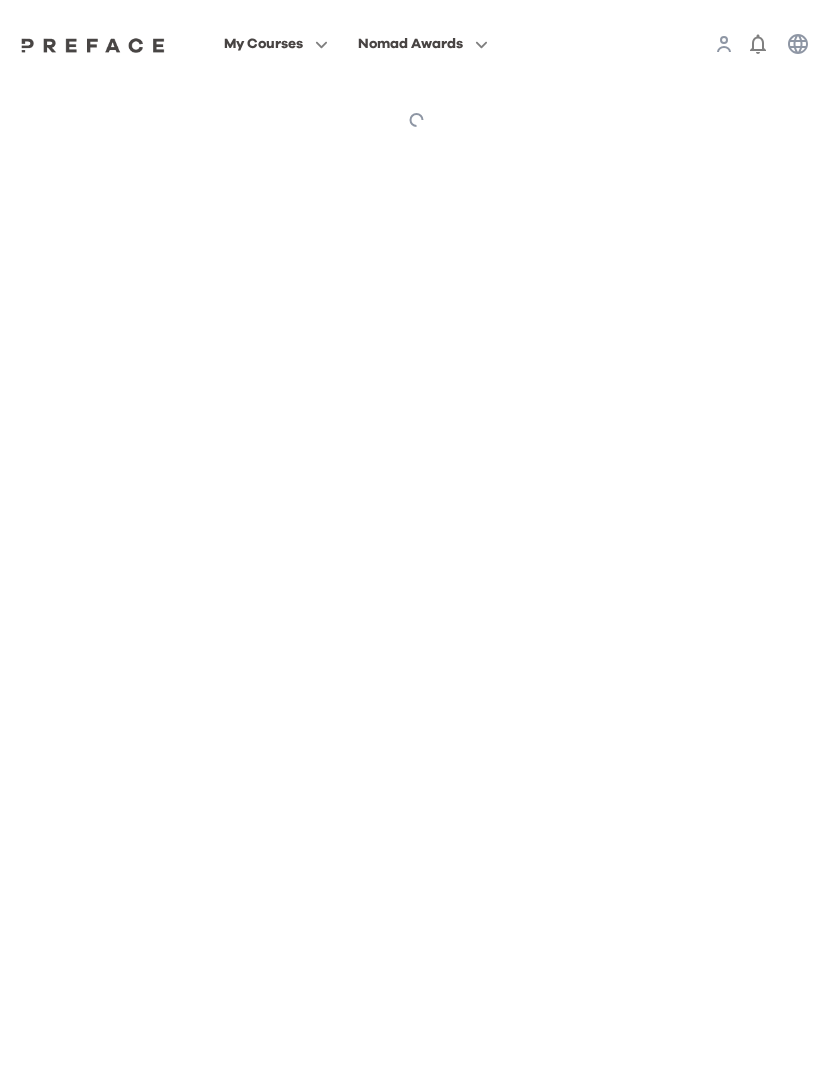 scroll, scrollTop: 0, scrollLeft: 0, axis: both 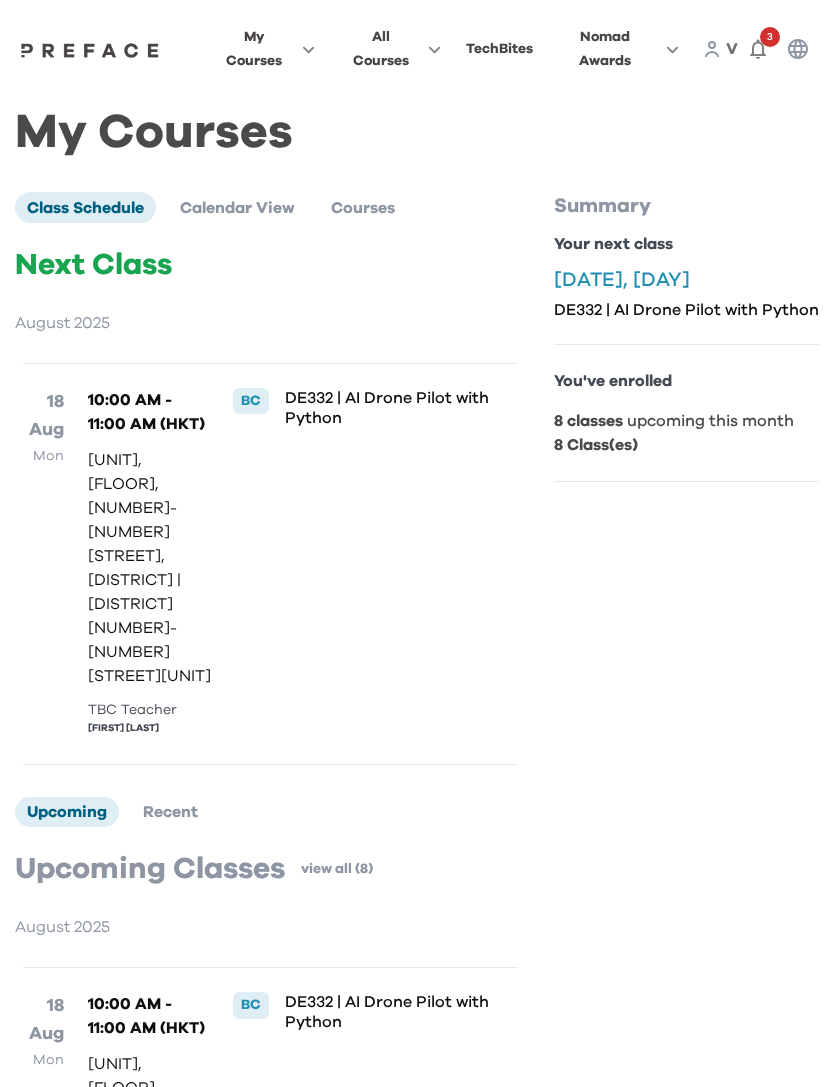 click on "Shop B, G/F, [NUMBER] [STREET], [DISTRICT] | [DISTRICT][NUMBER] [STREET]" at bounding box center [150, 568] 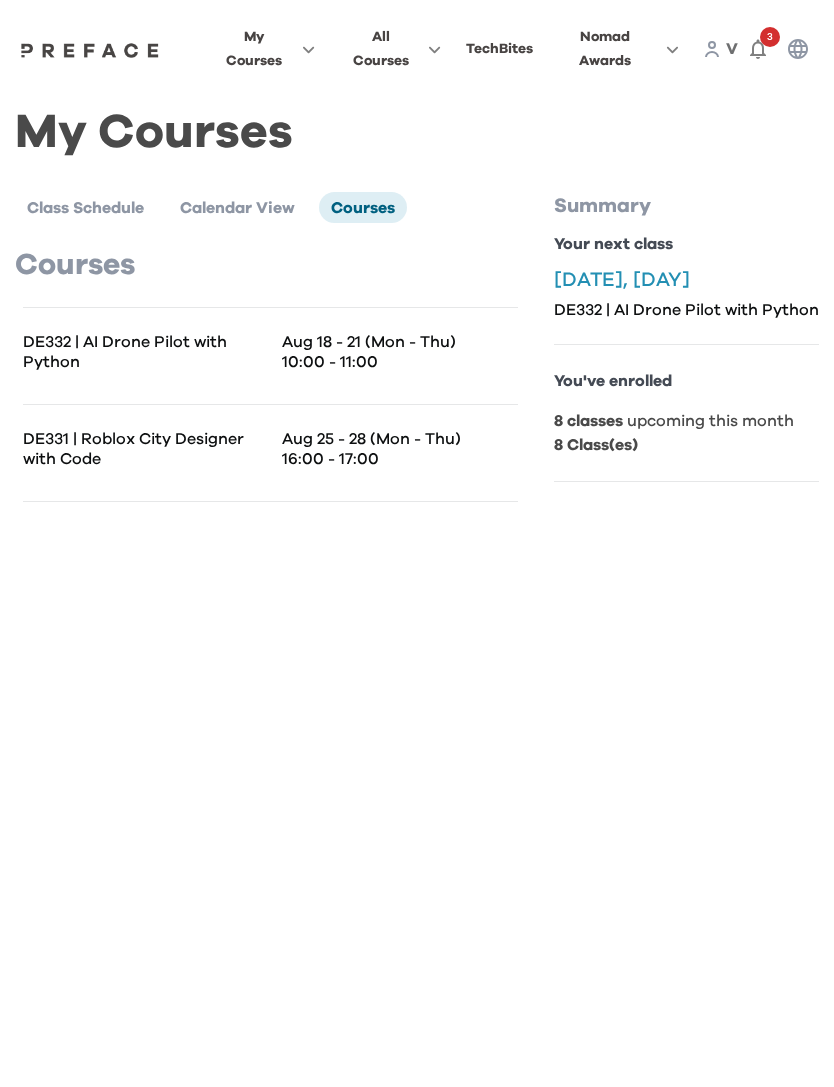 click on "10:00 - 11:00" at bounding box center (399, 362) 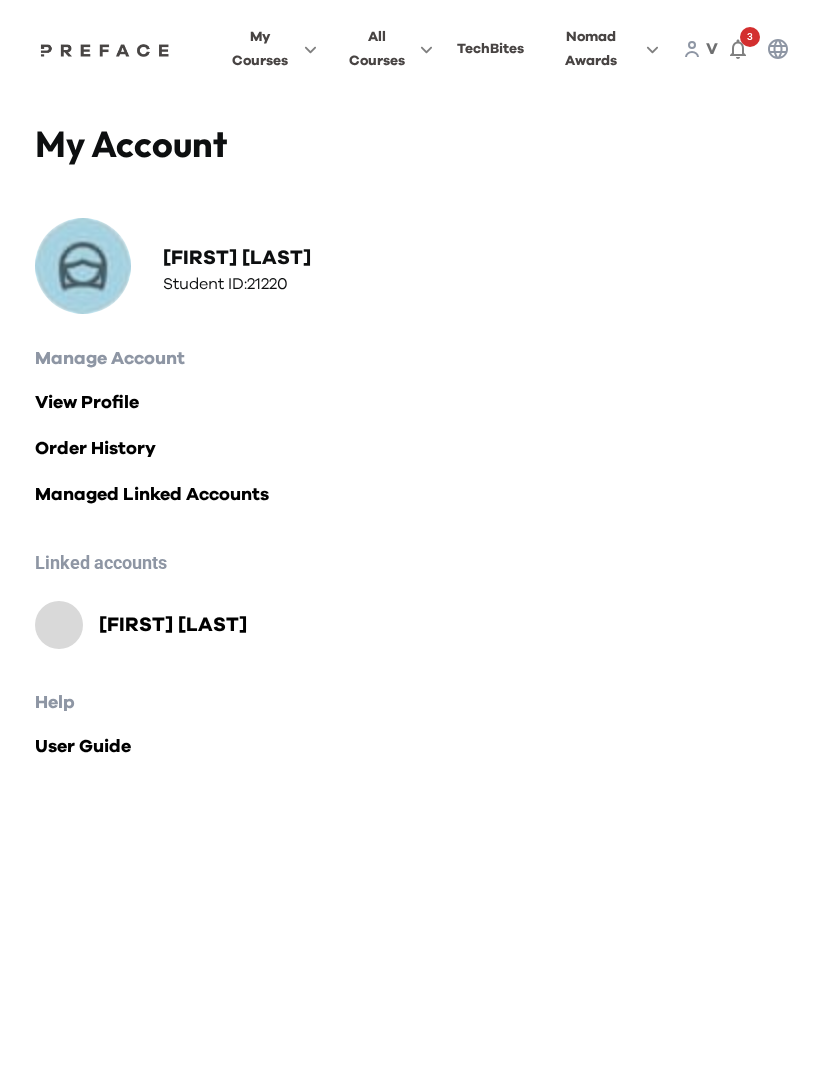 click on "User Guide" at bounding box center [417, 747] 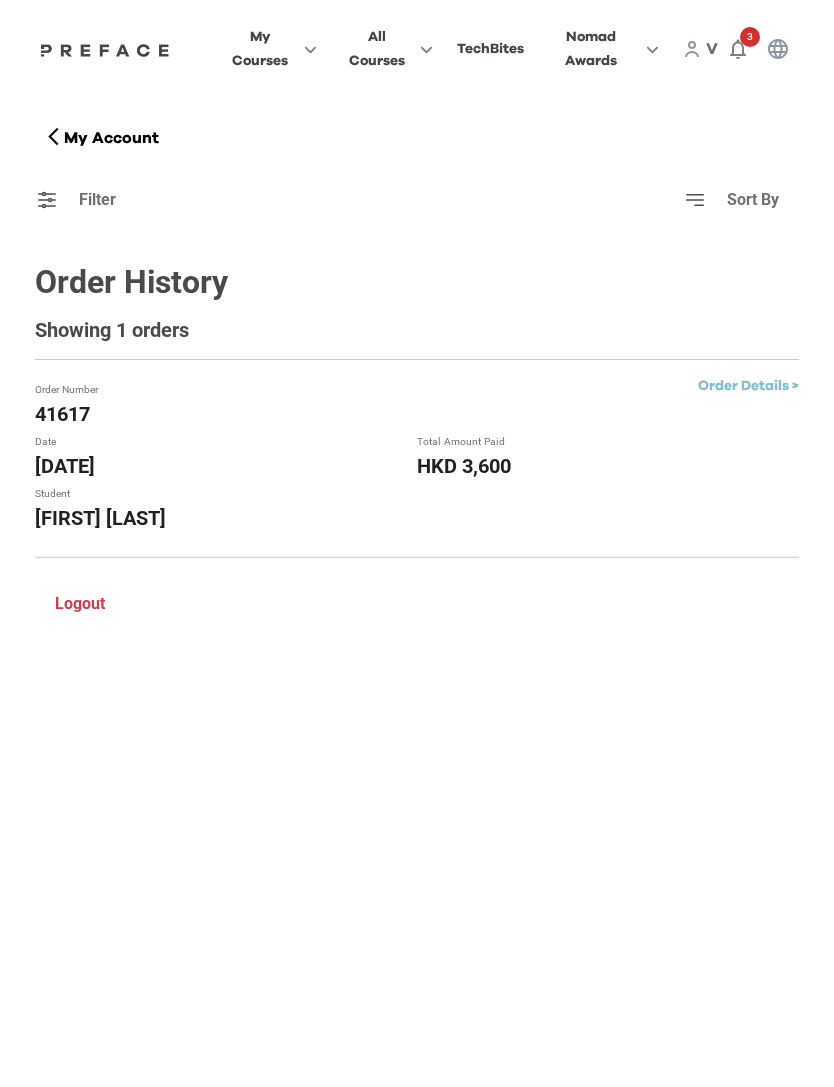 click on "Order Number 41617 Order Details > Date 2025-07-10 Total Amount Paid HKD   3,600 Student Yat sang Po" at bounding box center (417, 458) 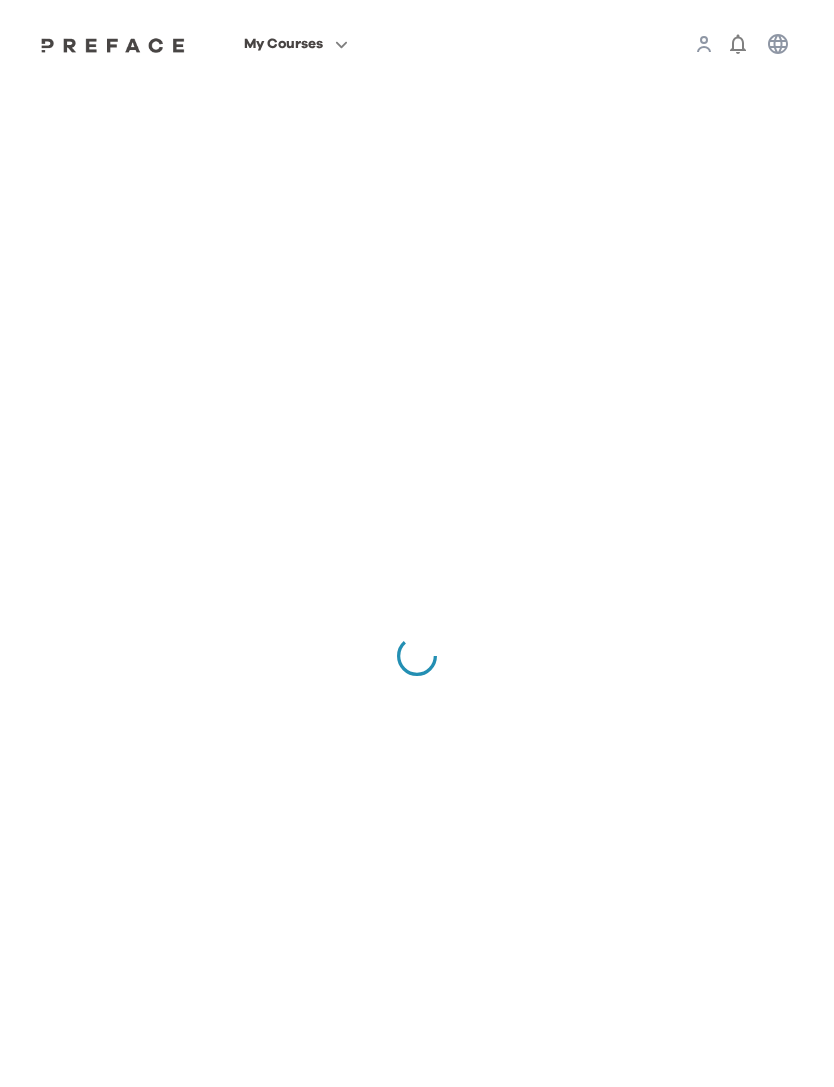 scroll, scrollTop: 0, scrollLeft: 0, axis: both 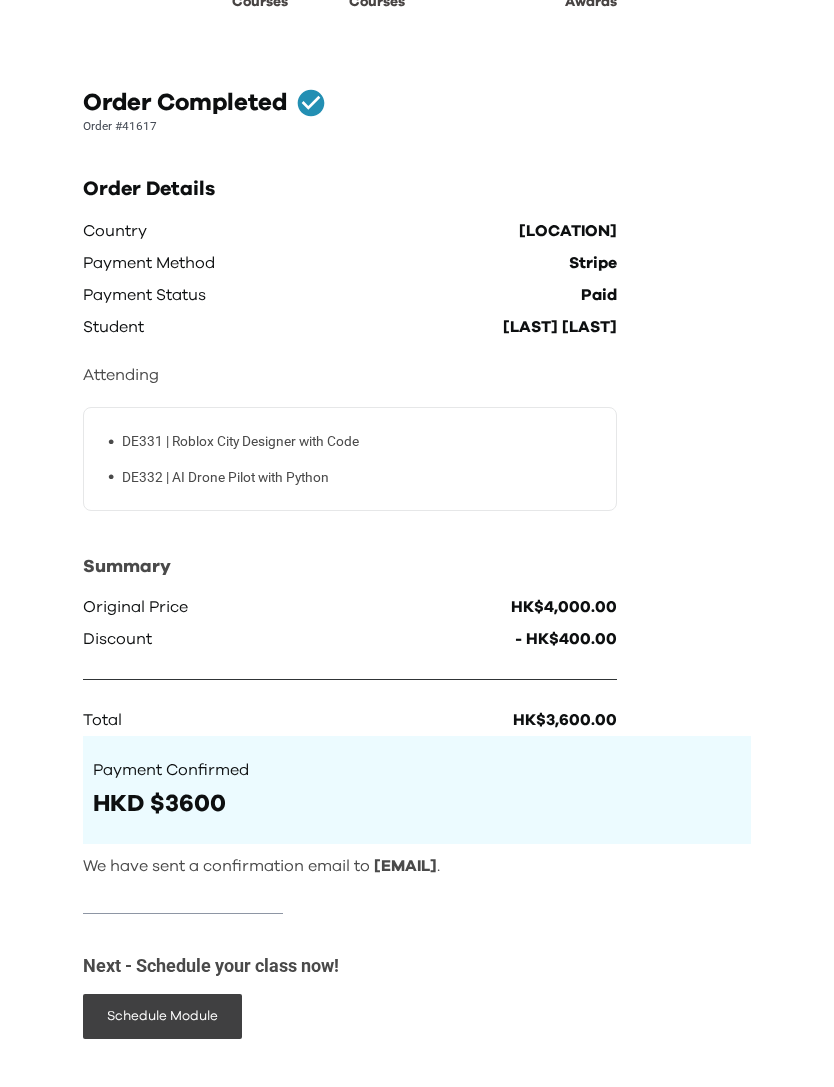 click on "Schedule Module" at bounding box center [162, 1016] 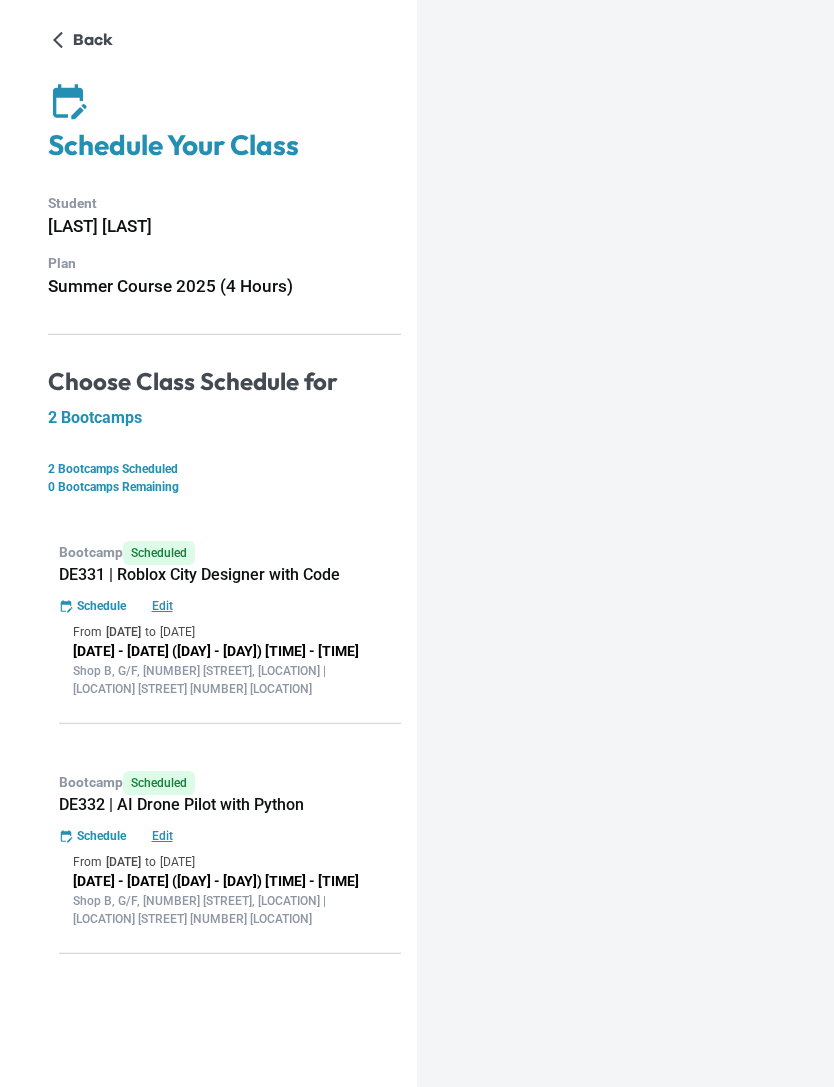 scroll, scrollTop: 0, scrollLeft: 0, axis: both 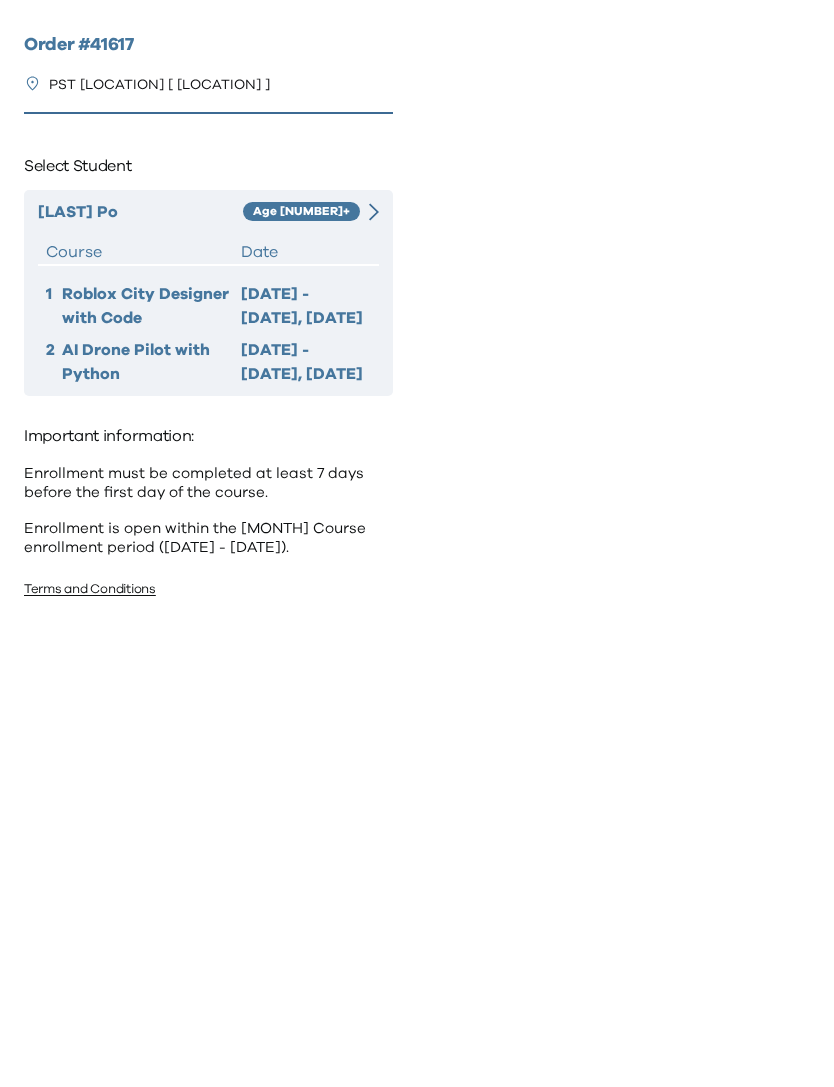 click on "August 25 - 28, 2025" at bounding box center [306, 306] 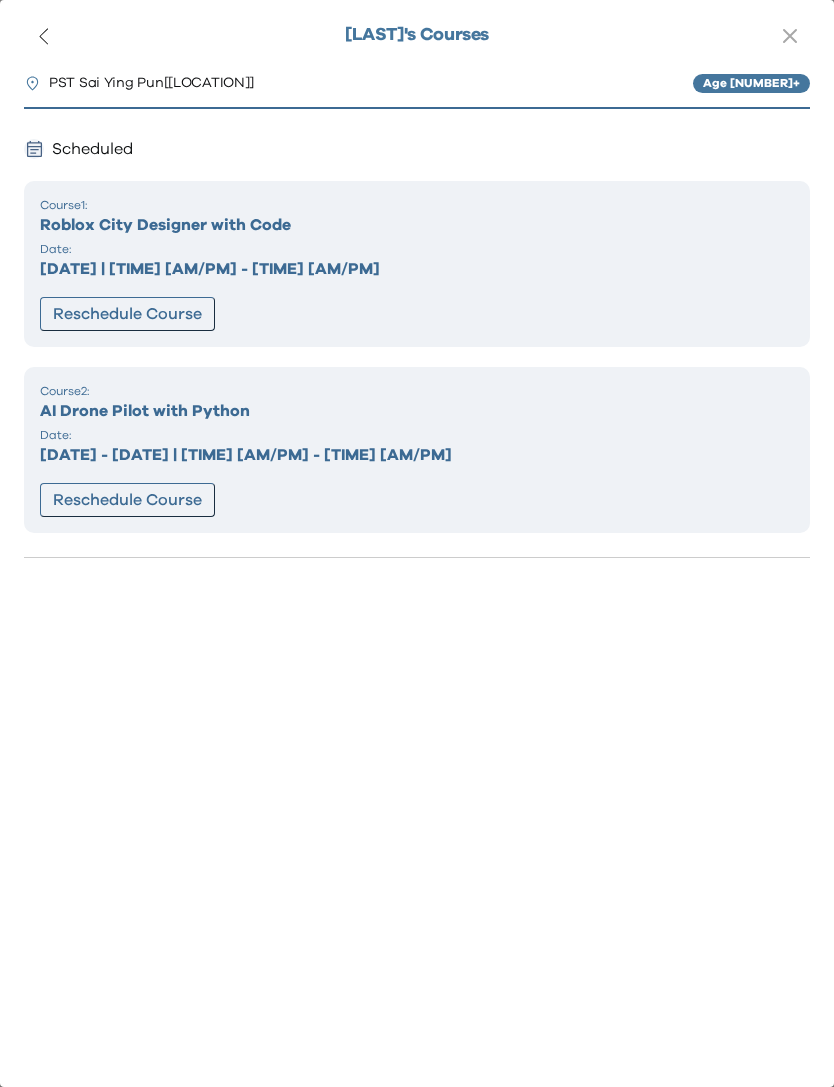 click on "Reschedule Course" at bounding box center (127, 314) 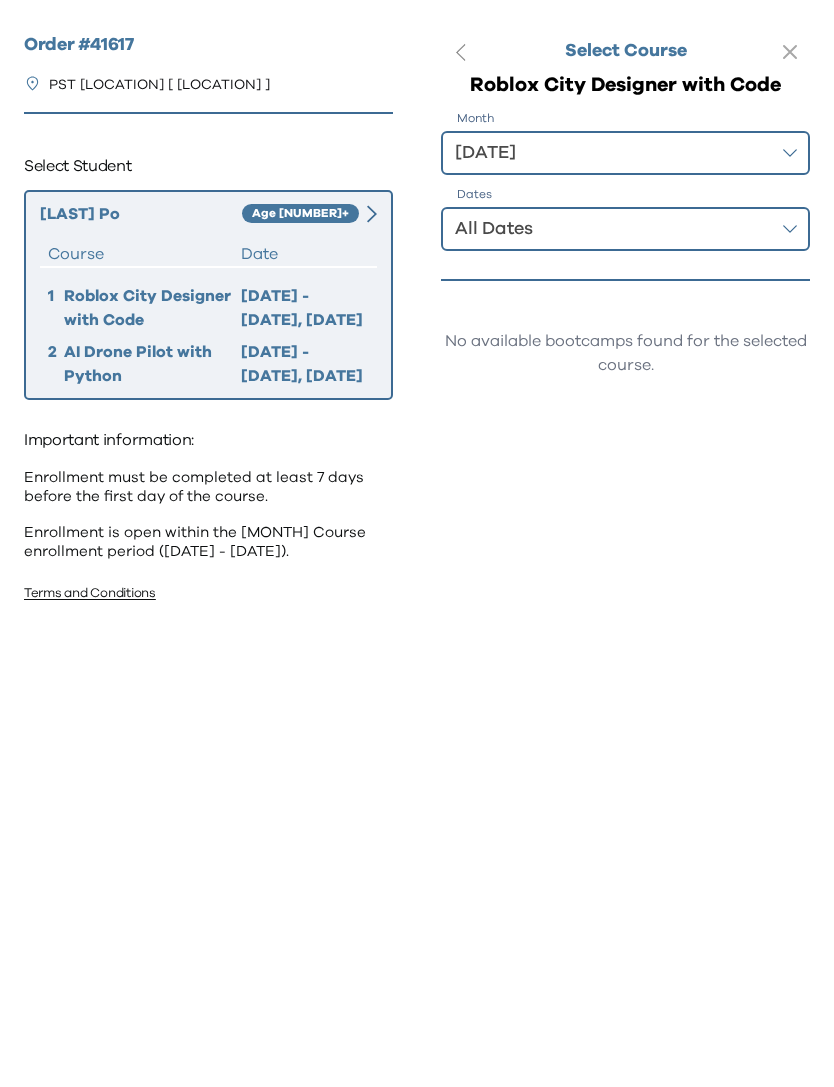 click on "Age 10+" at bounding box center (301, 214) 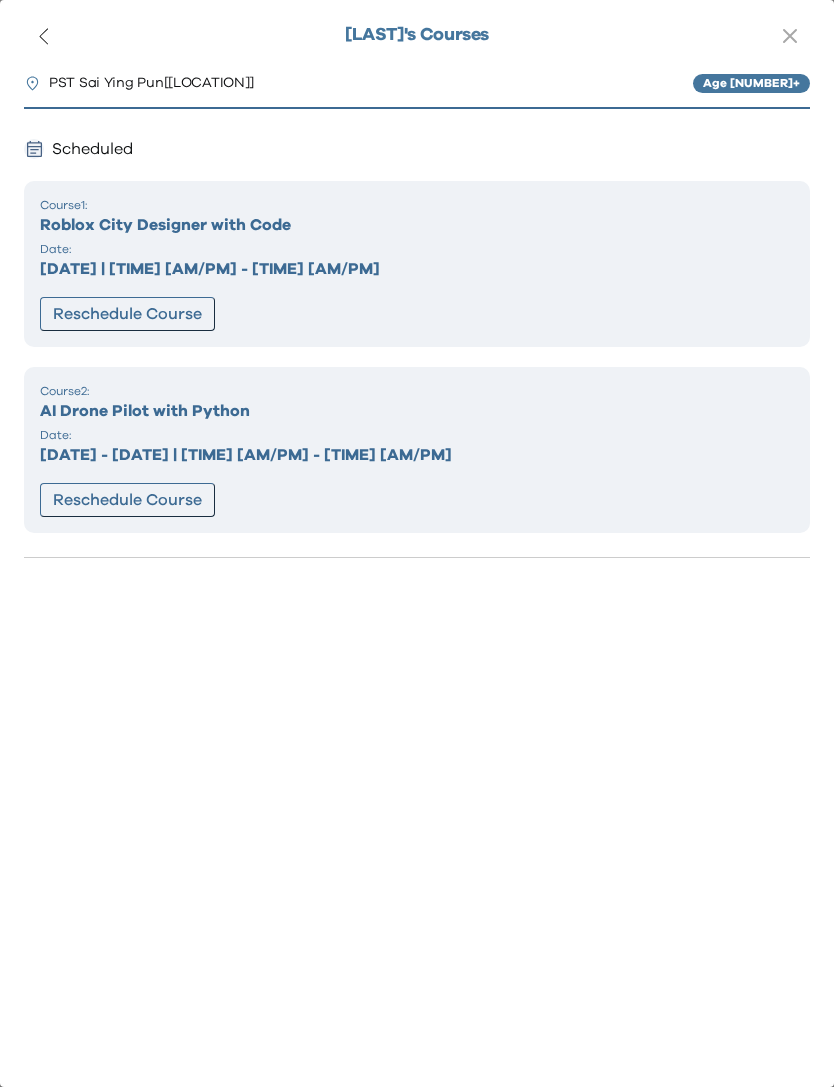 click on "Date:" at bounding box center (417, 249) 